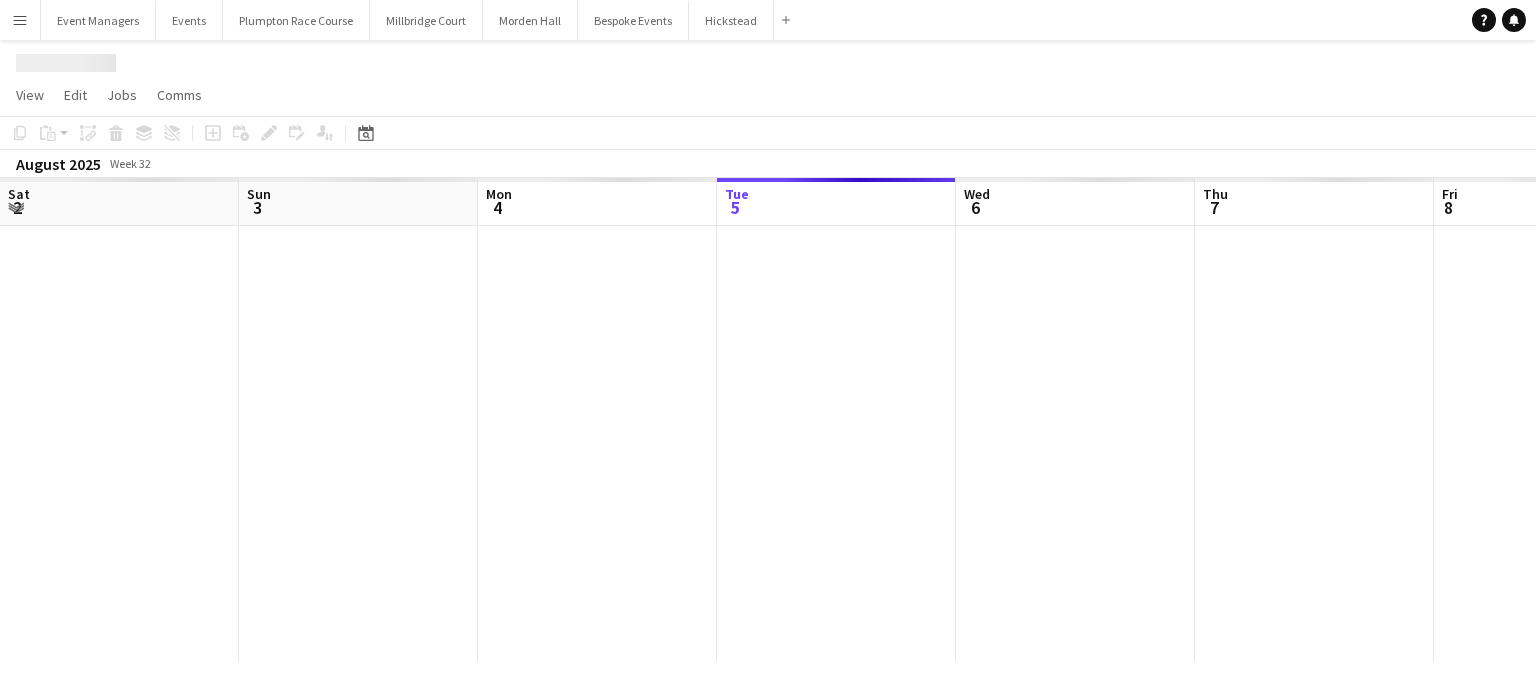 scroll, scrollTop: 0, scrollLeft: 0, axis: both 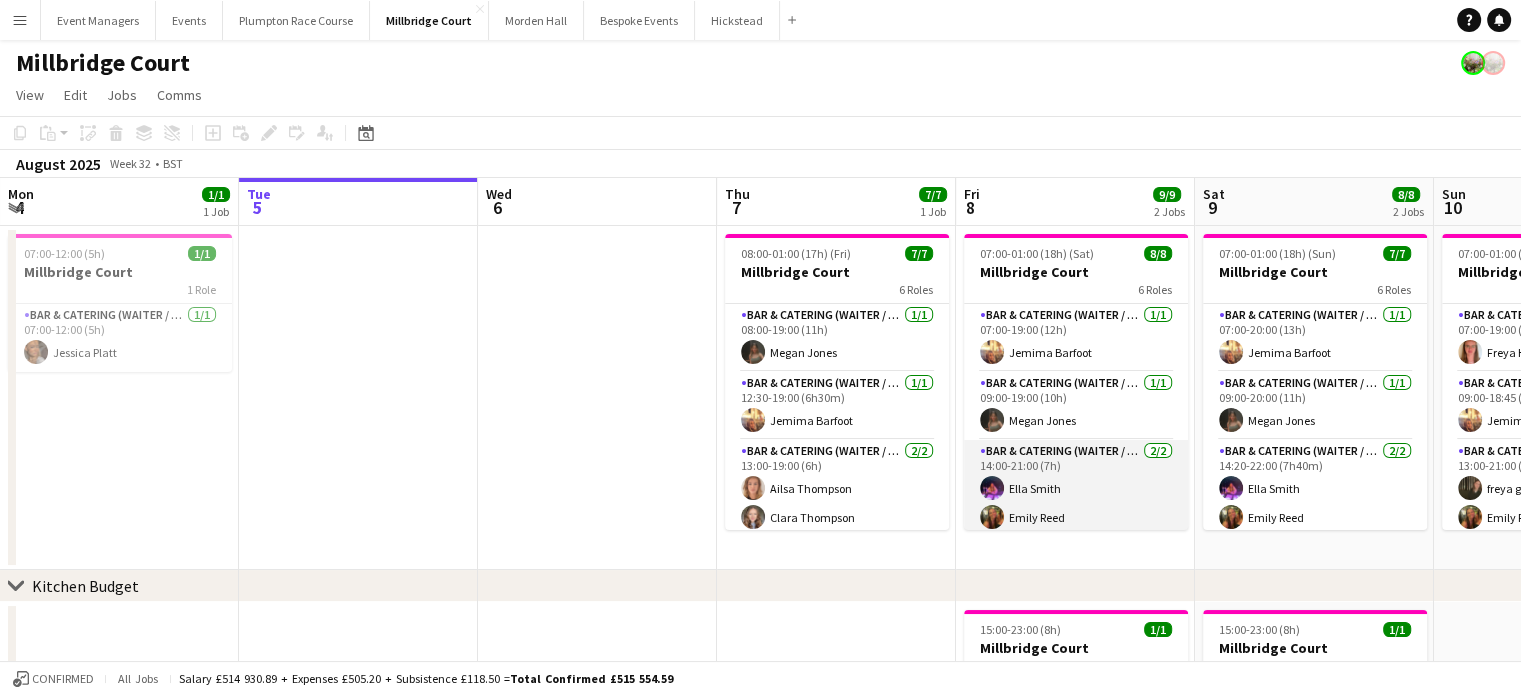 click at bounding box center (992, 488) 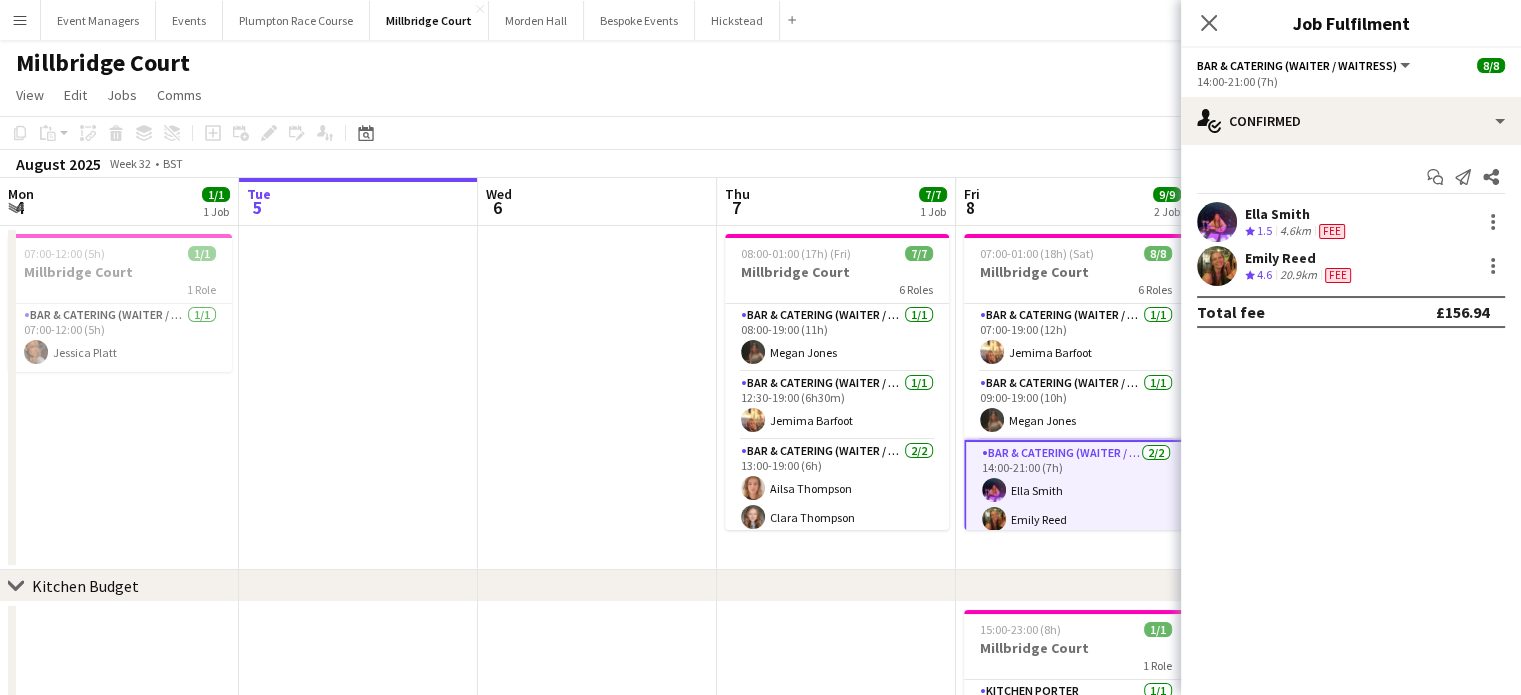 click at bounding box center [1217, 222] 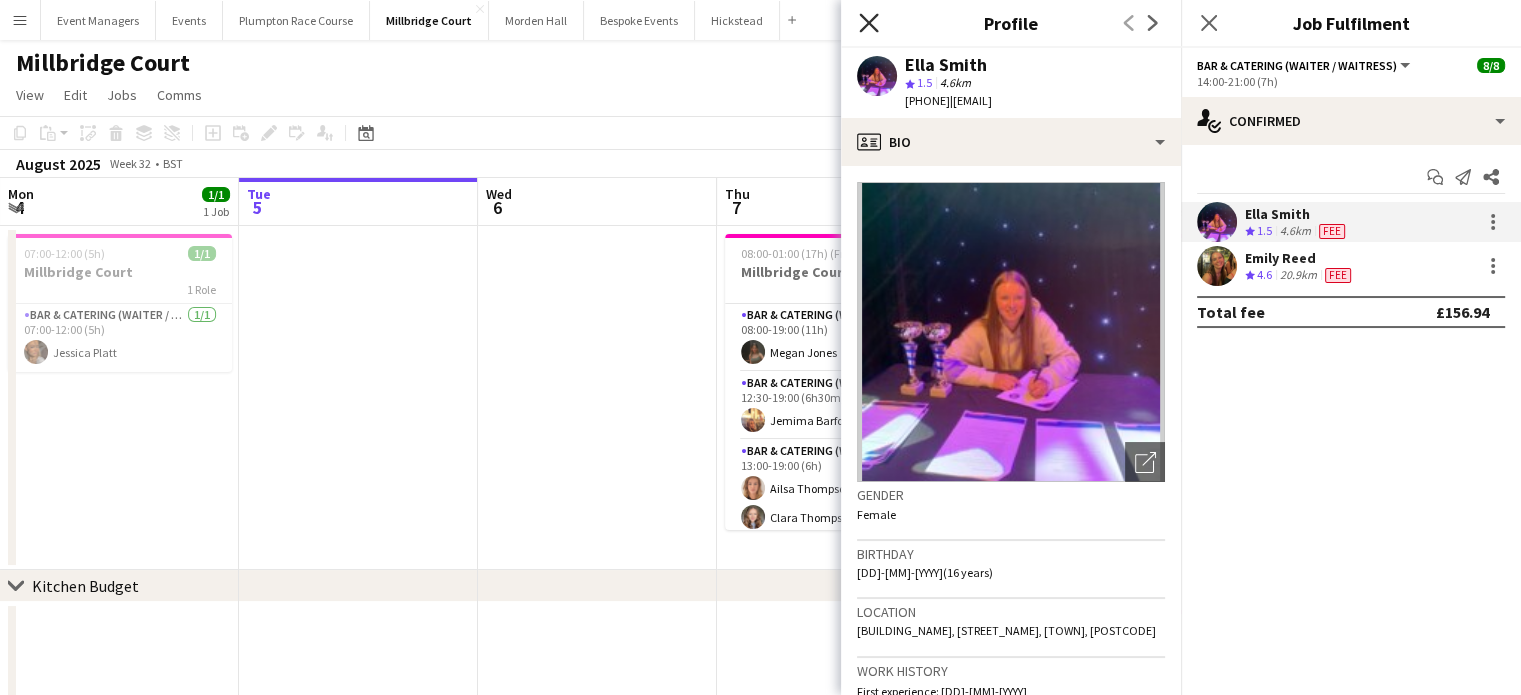 click 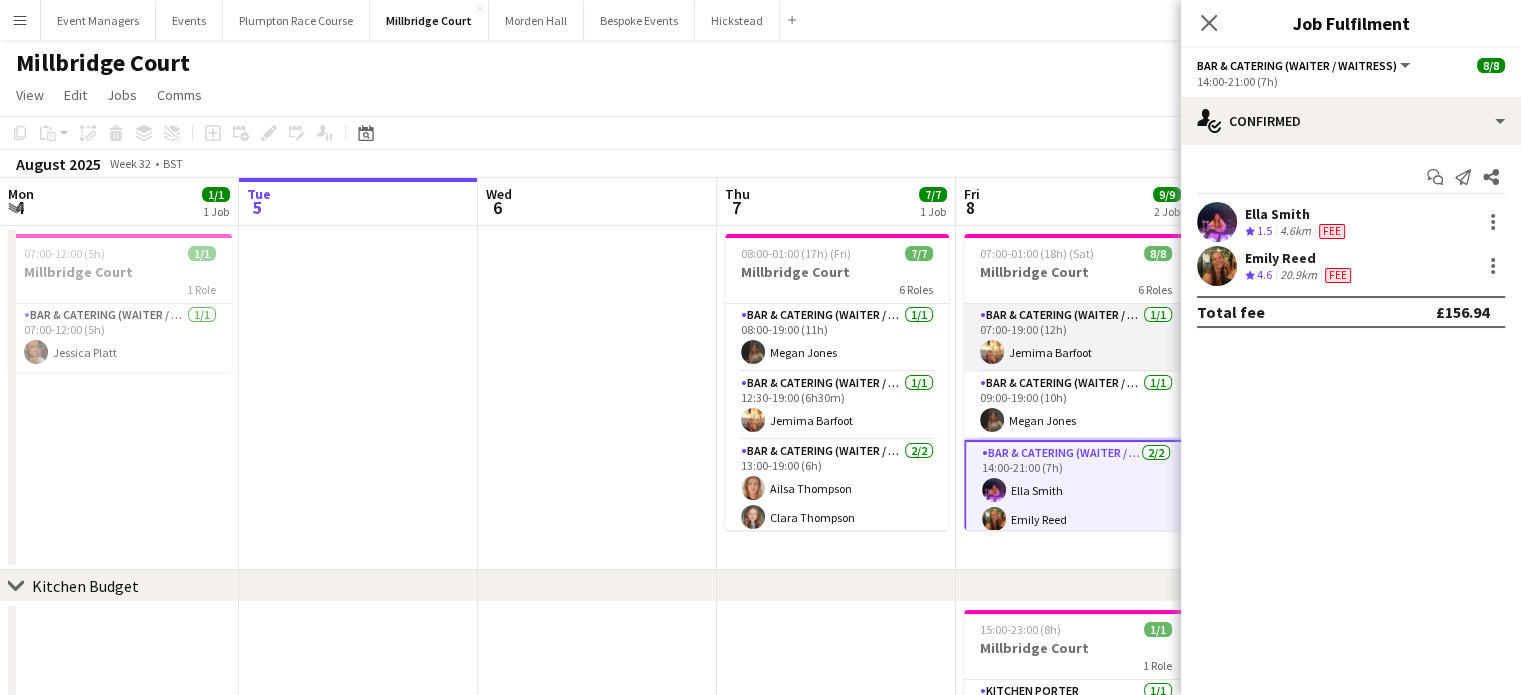 click at bounding box center (992, 352) 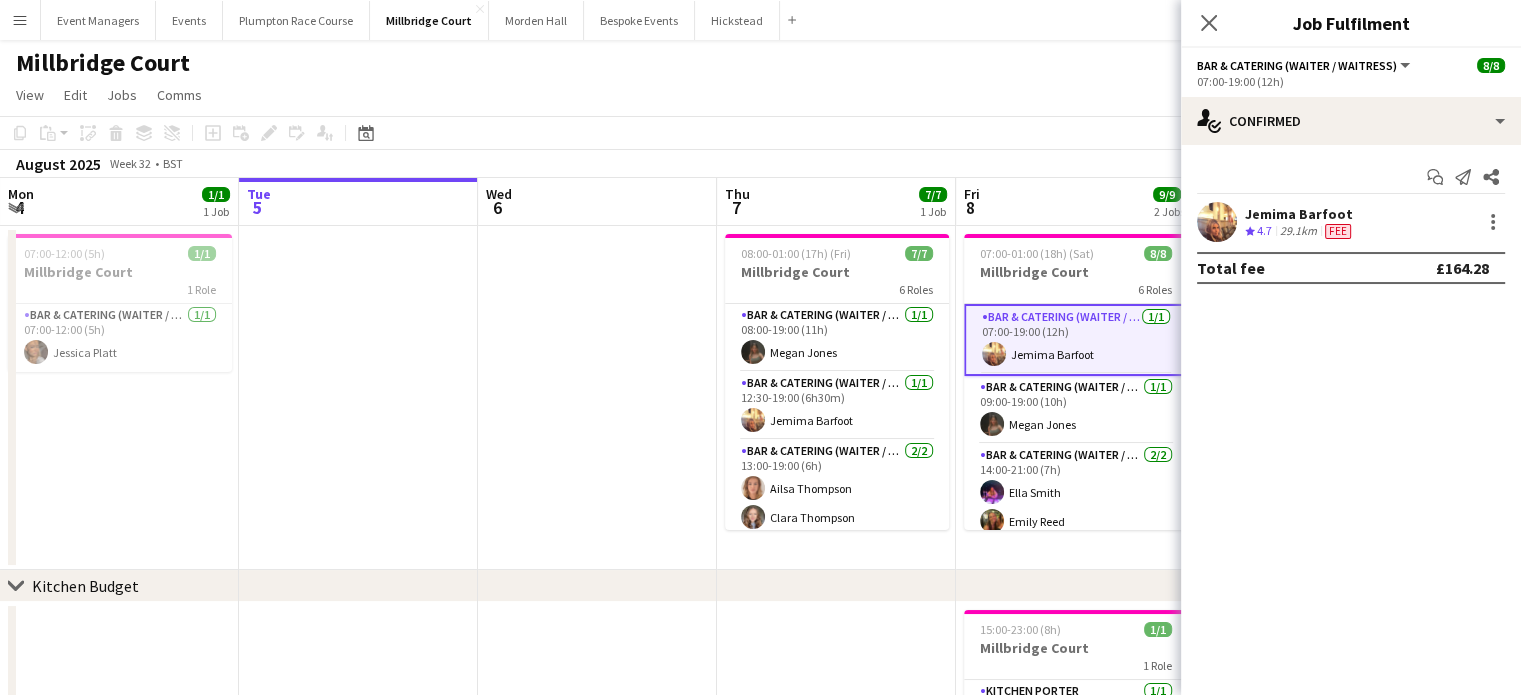 click at bounding box center [1217, 222] 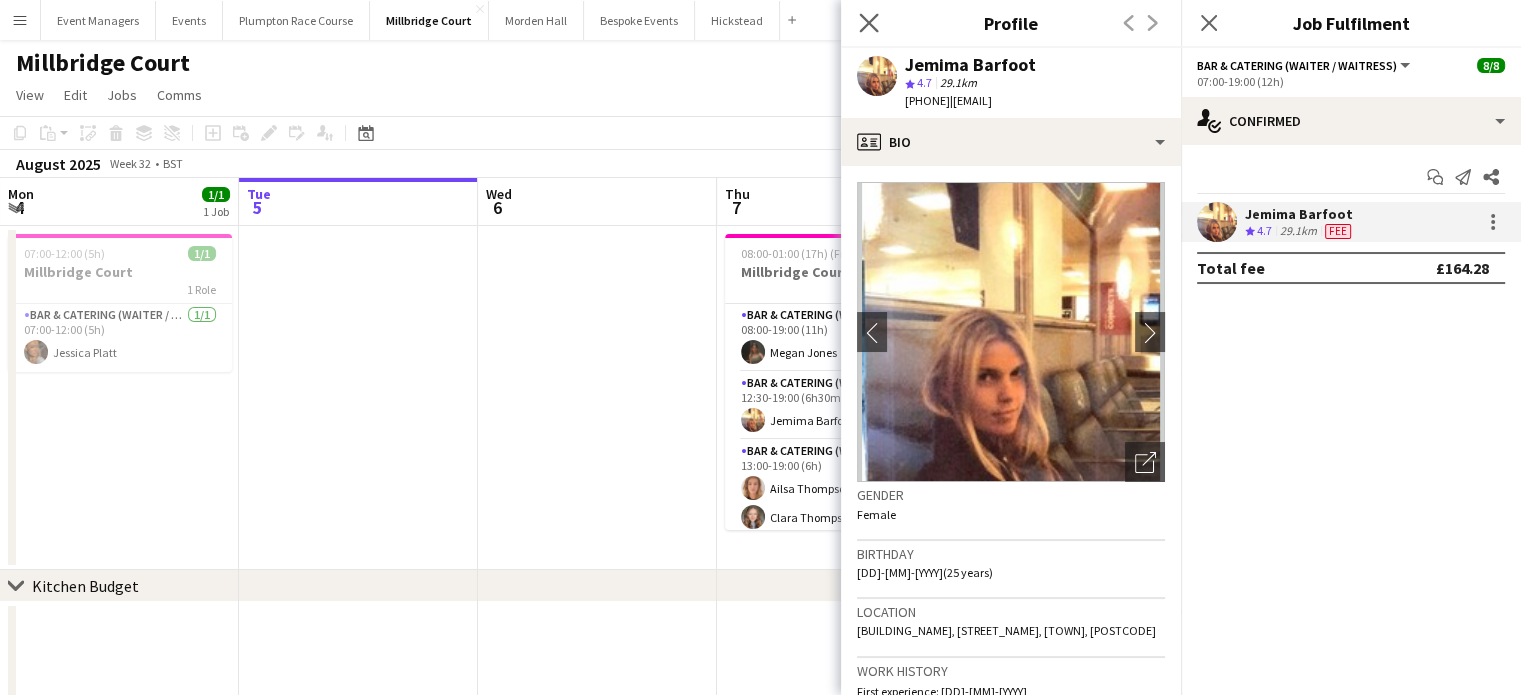 click on "Close pop-in" 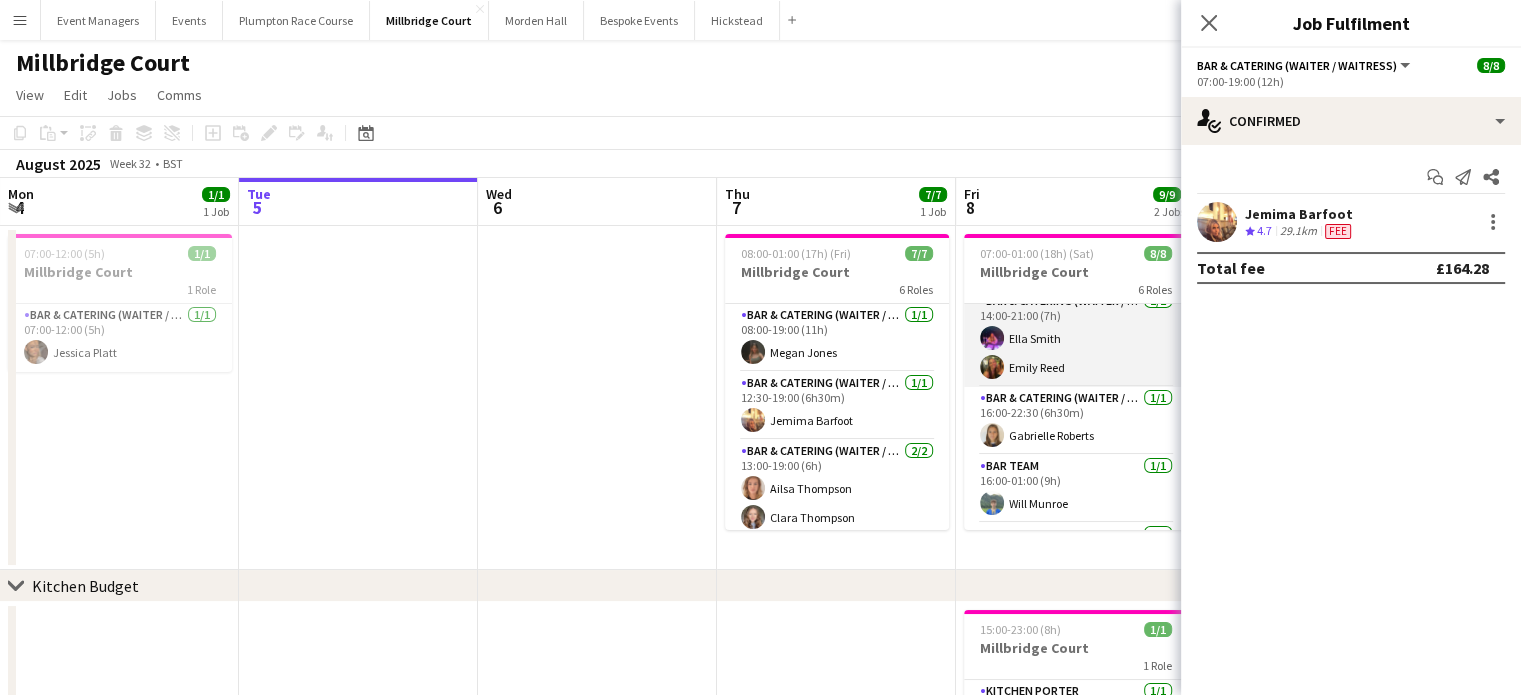 scroll, scrollTop: 155, scrollLeft: 0, axis: vertical 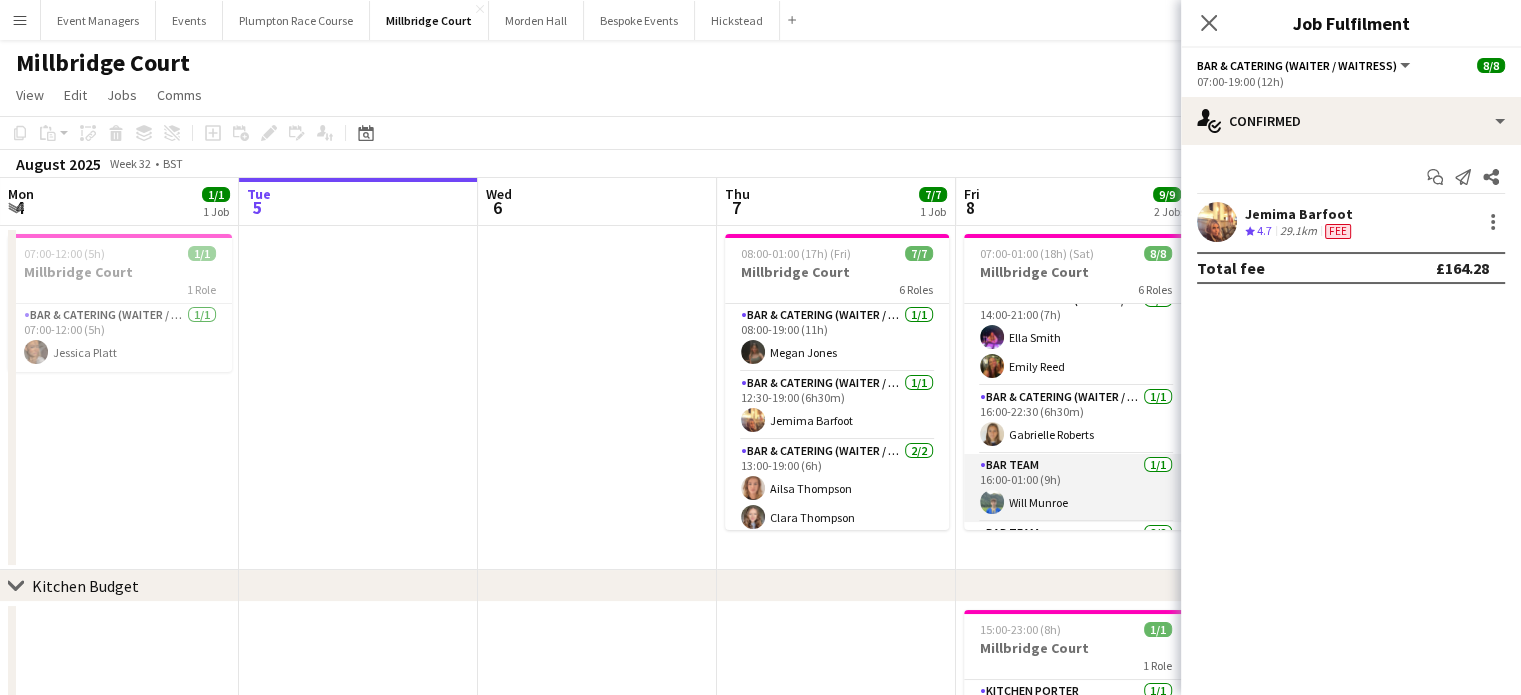 click at bounding box center [992, 502] 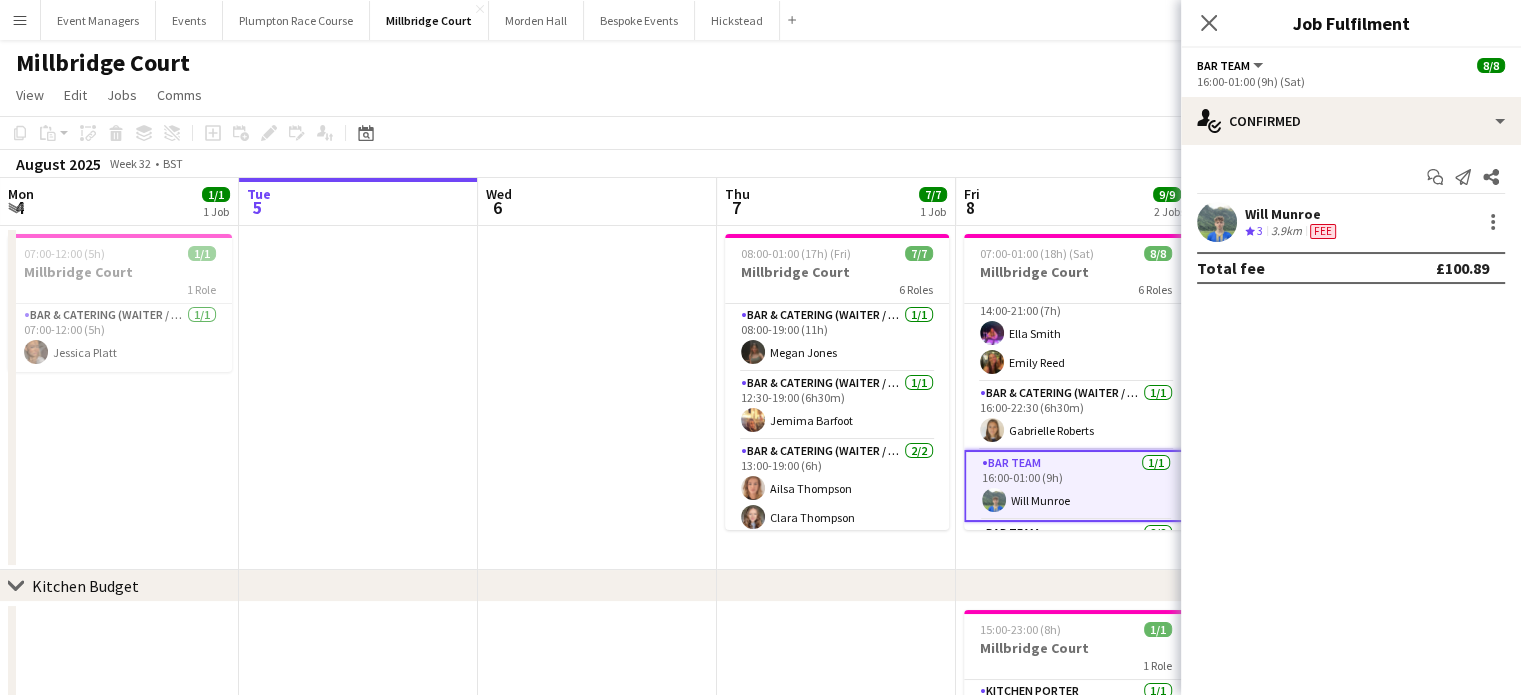 scroll, scrollTop: 152, scrollLeft: 0, axis: vertical 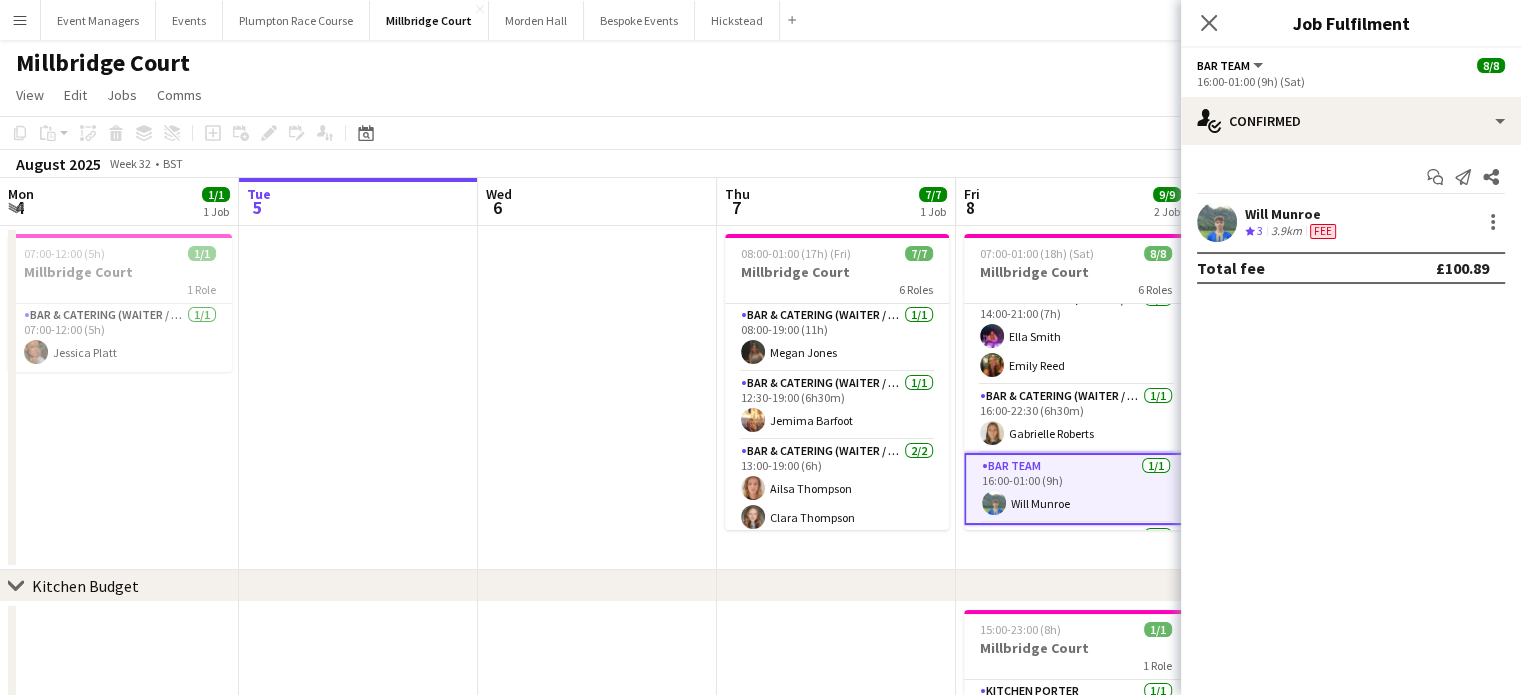 click at bounding box center [1217, 222] 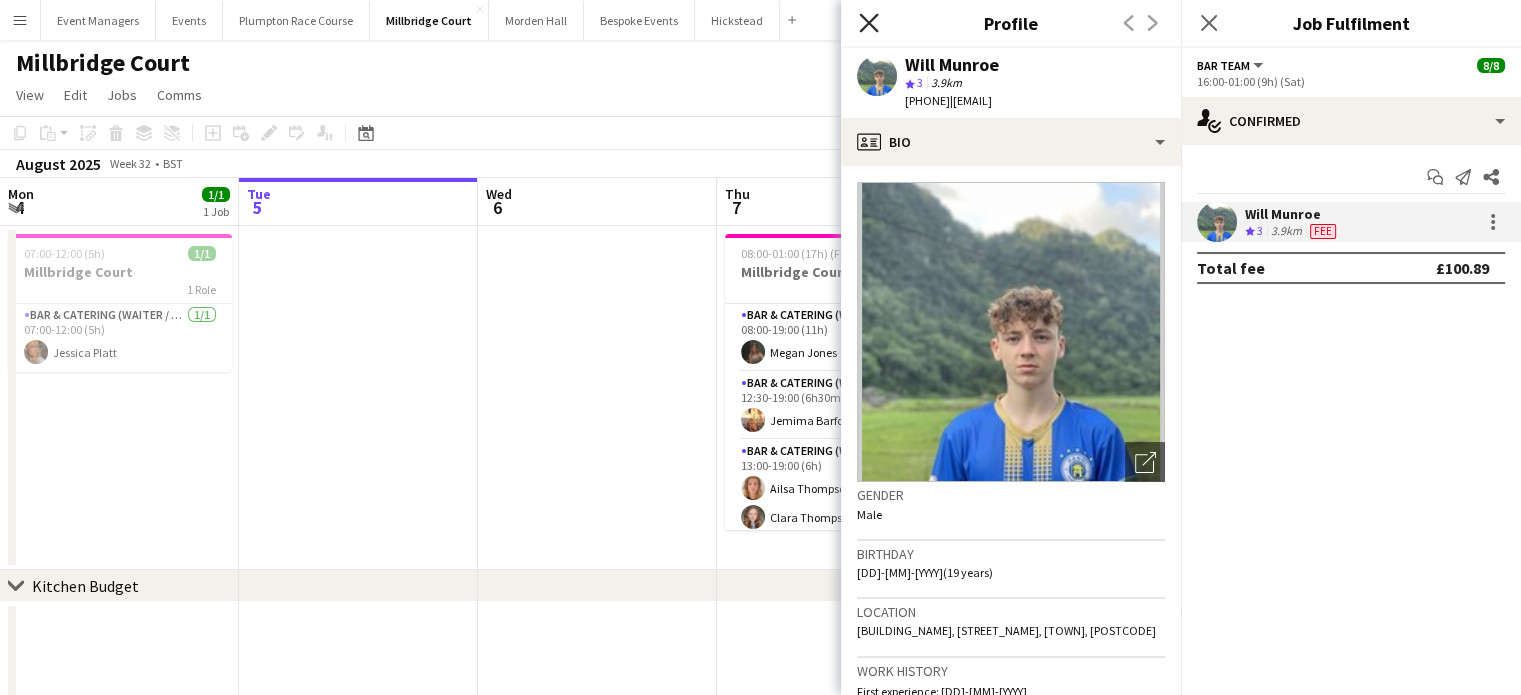 click on "Close pop-in" 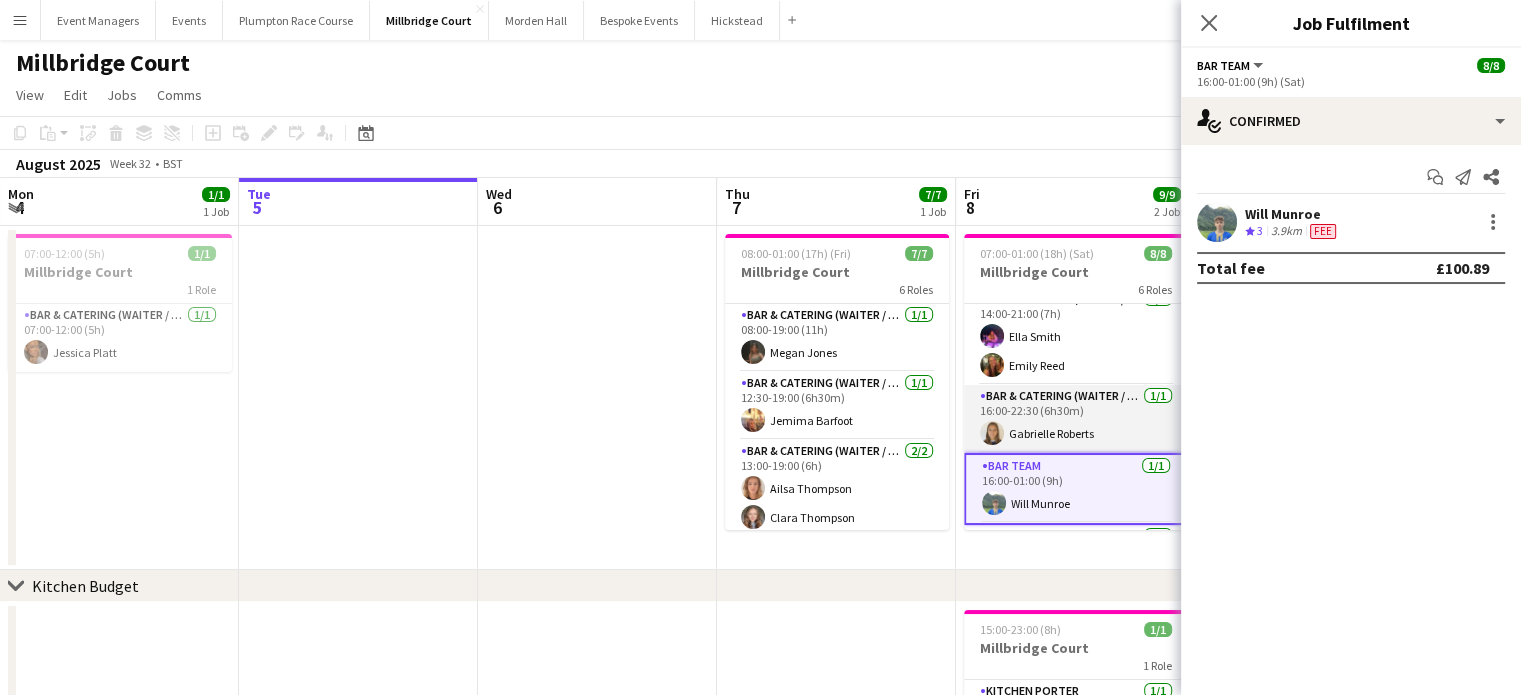 click at bounding box center (992, 433) 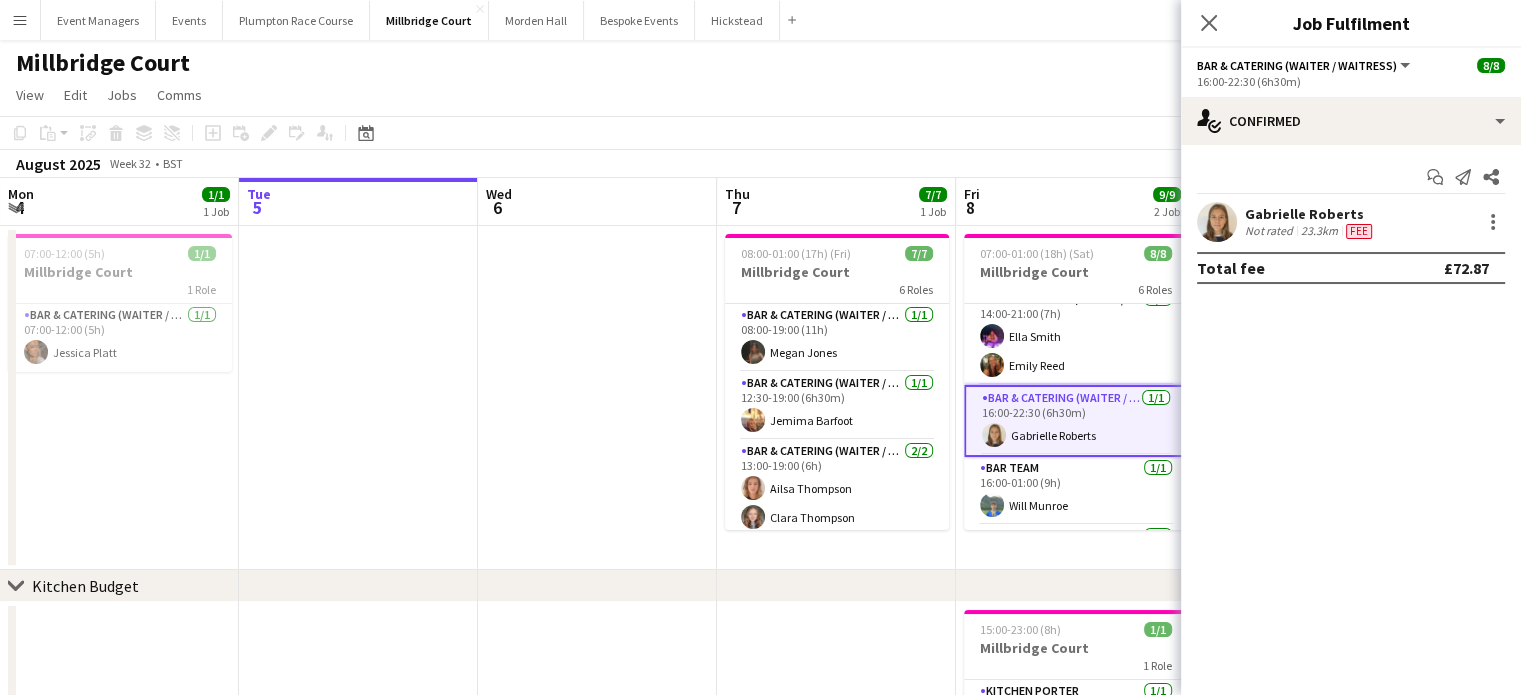 click at bounding box center (1217, 222) 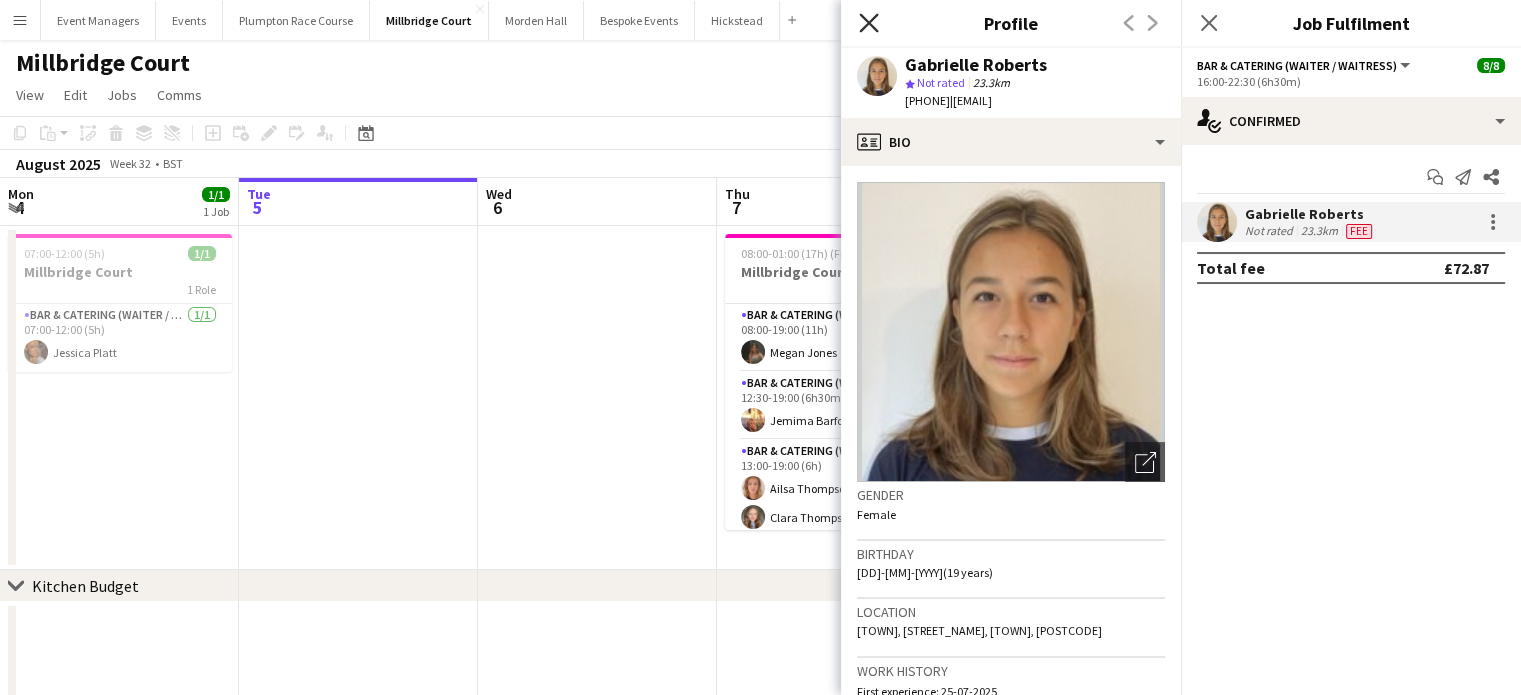 click on "Close pop-in" 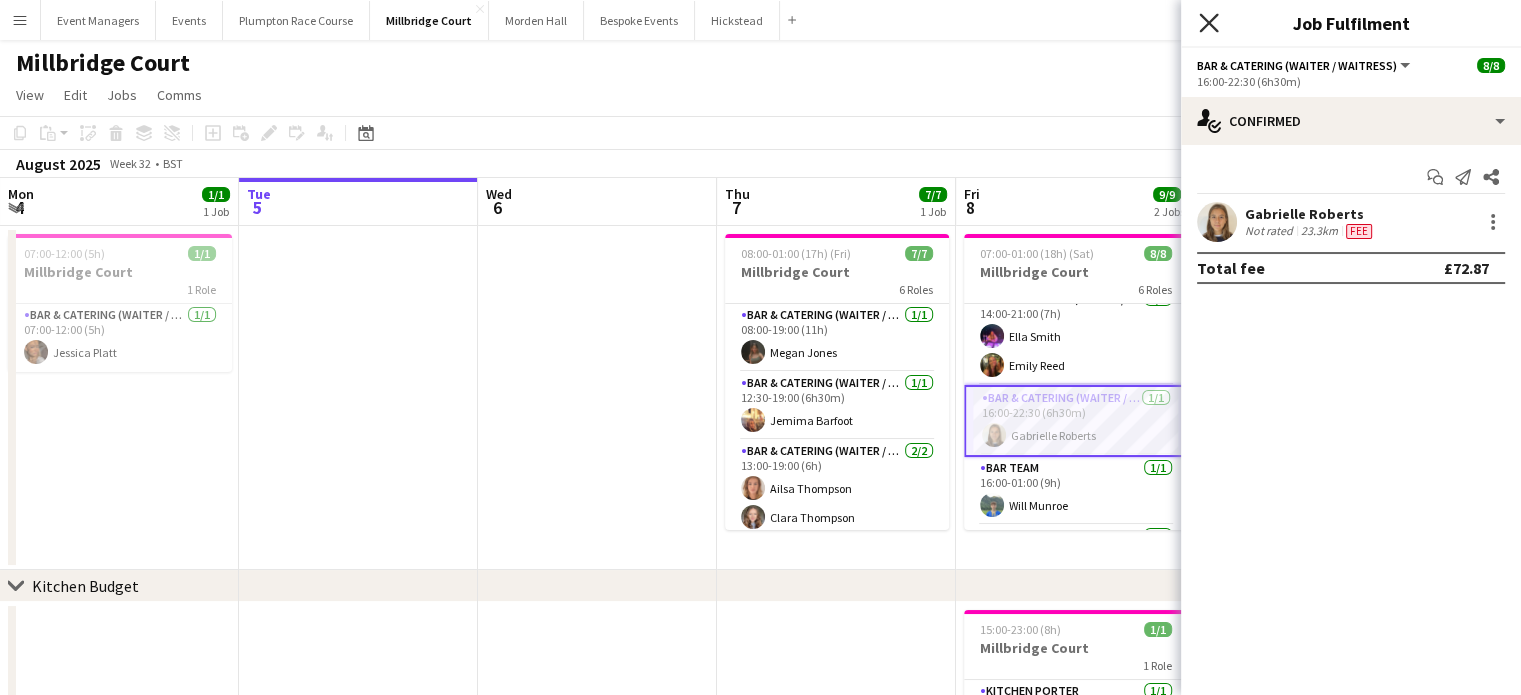 click on "Close pop-in" 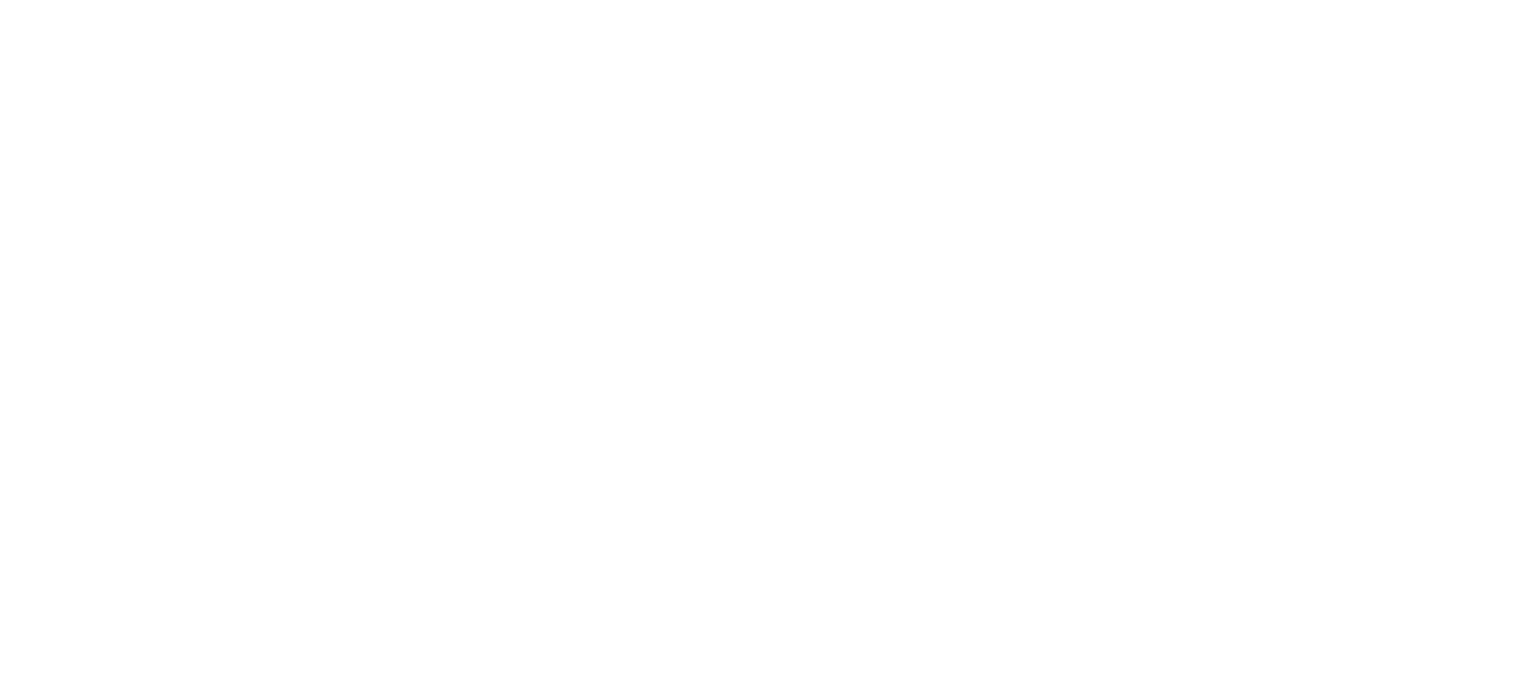 scroll, scrollTop: 0, scrollLeft: 0, axis: both 